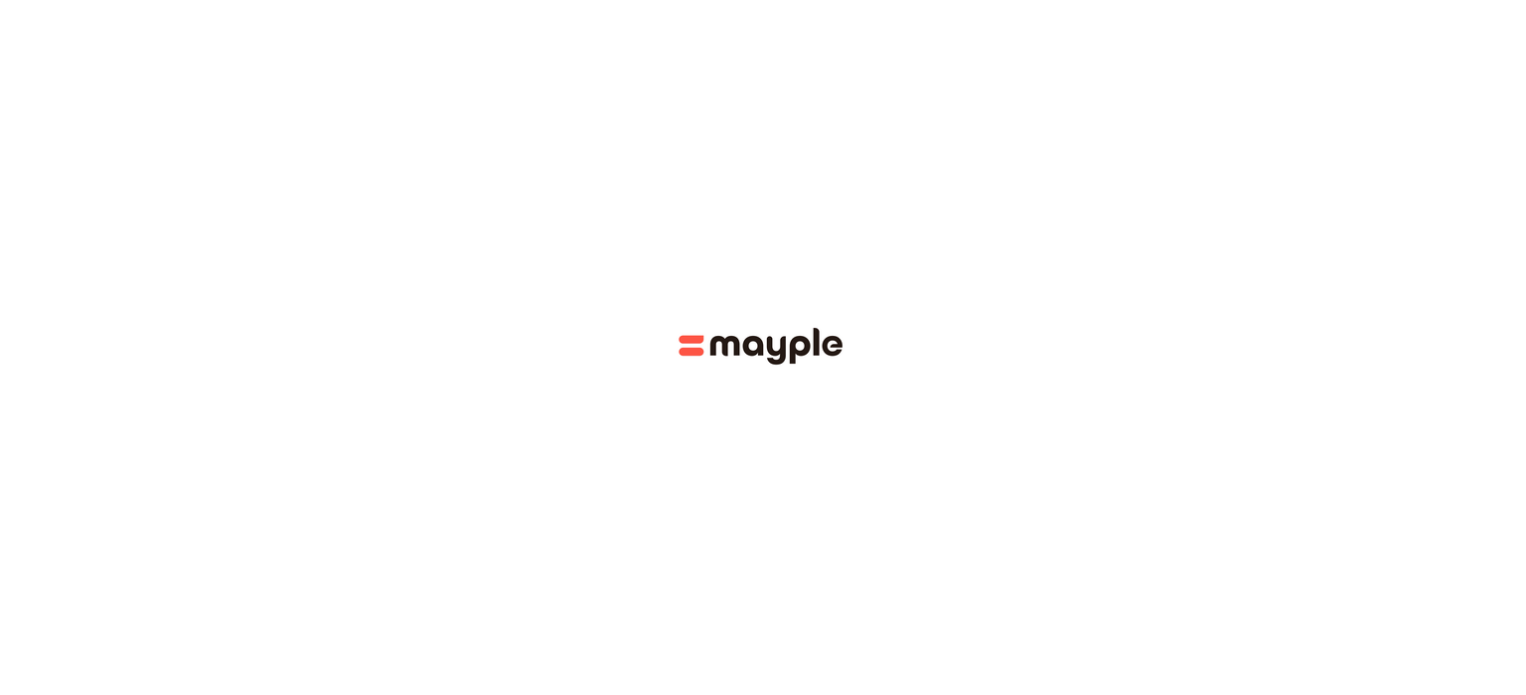 scroll, scrollTop: 0, scrollLeft: 0, axis: both 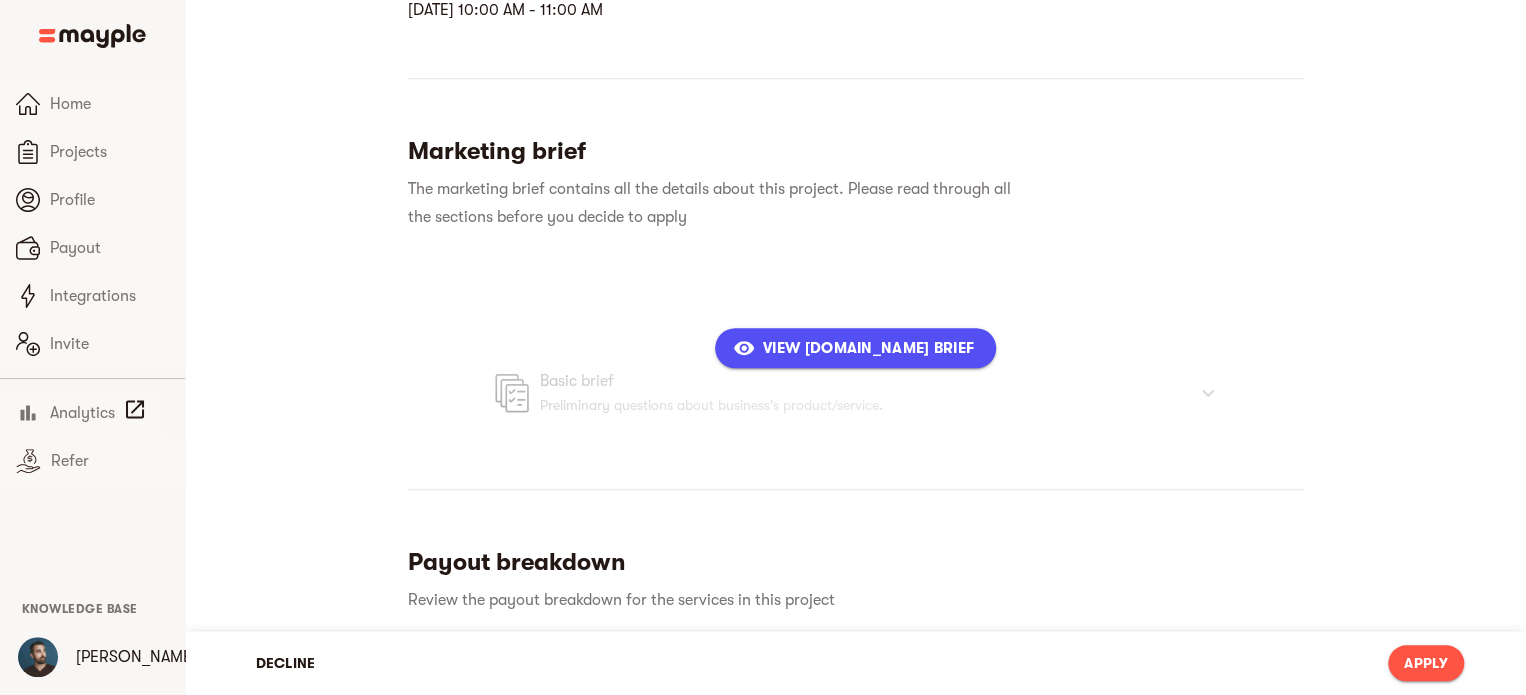 click on "View cassiqueventures.com Brief" at bounding box center [855, 348] 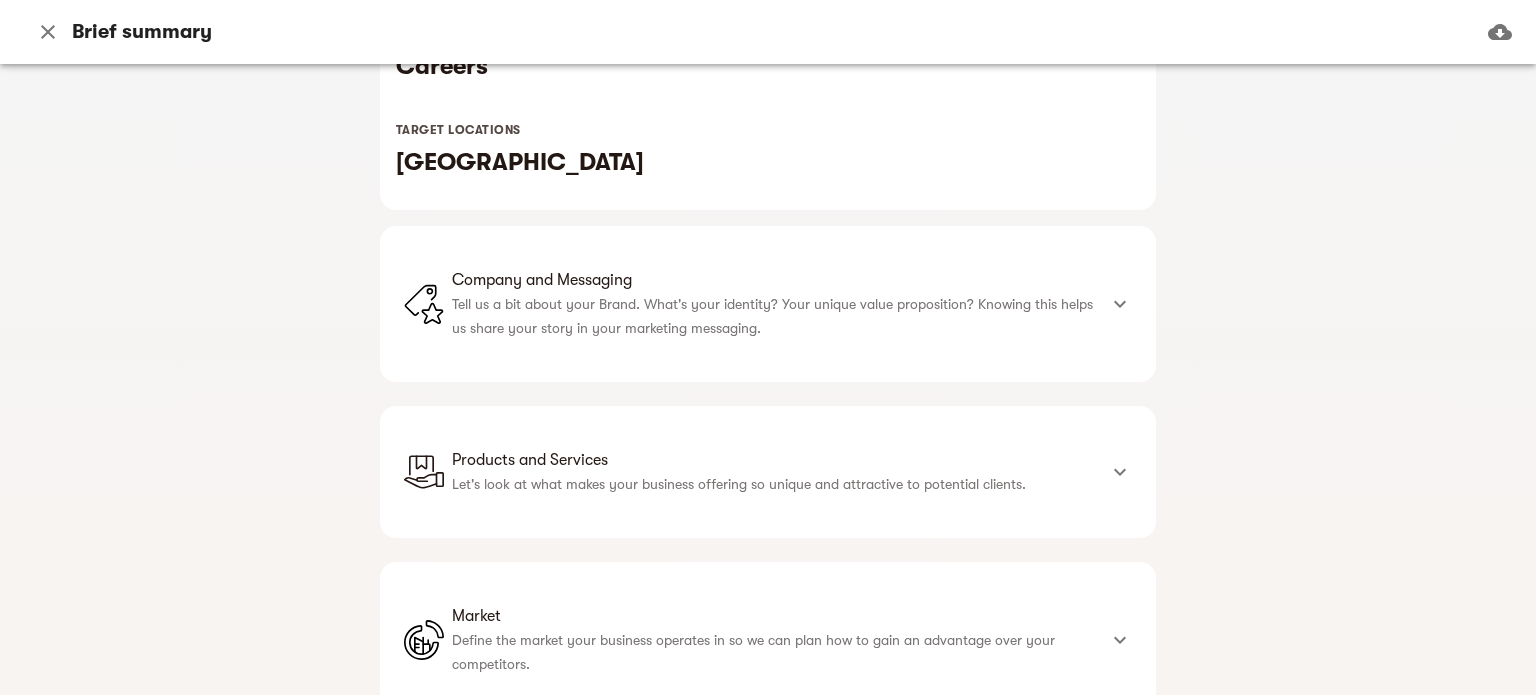 scroll, scrollTop: 400, scrollLeft: 0, axis: vertical 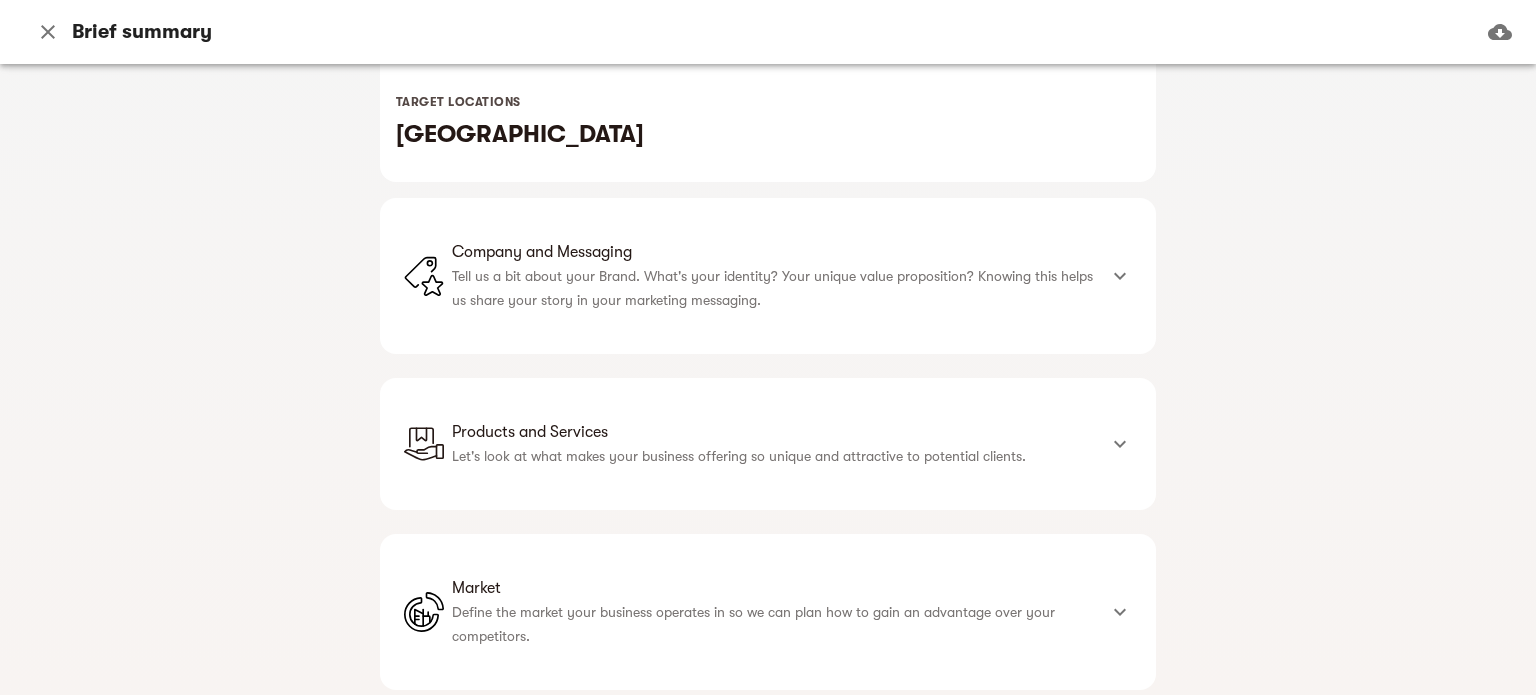 click on "Tell us a bit about your Brand. What's your identity? Your unique value proposition? Knowing this helps us share your story in your marketing messaging." at bounding box center [774, 288] 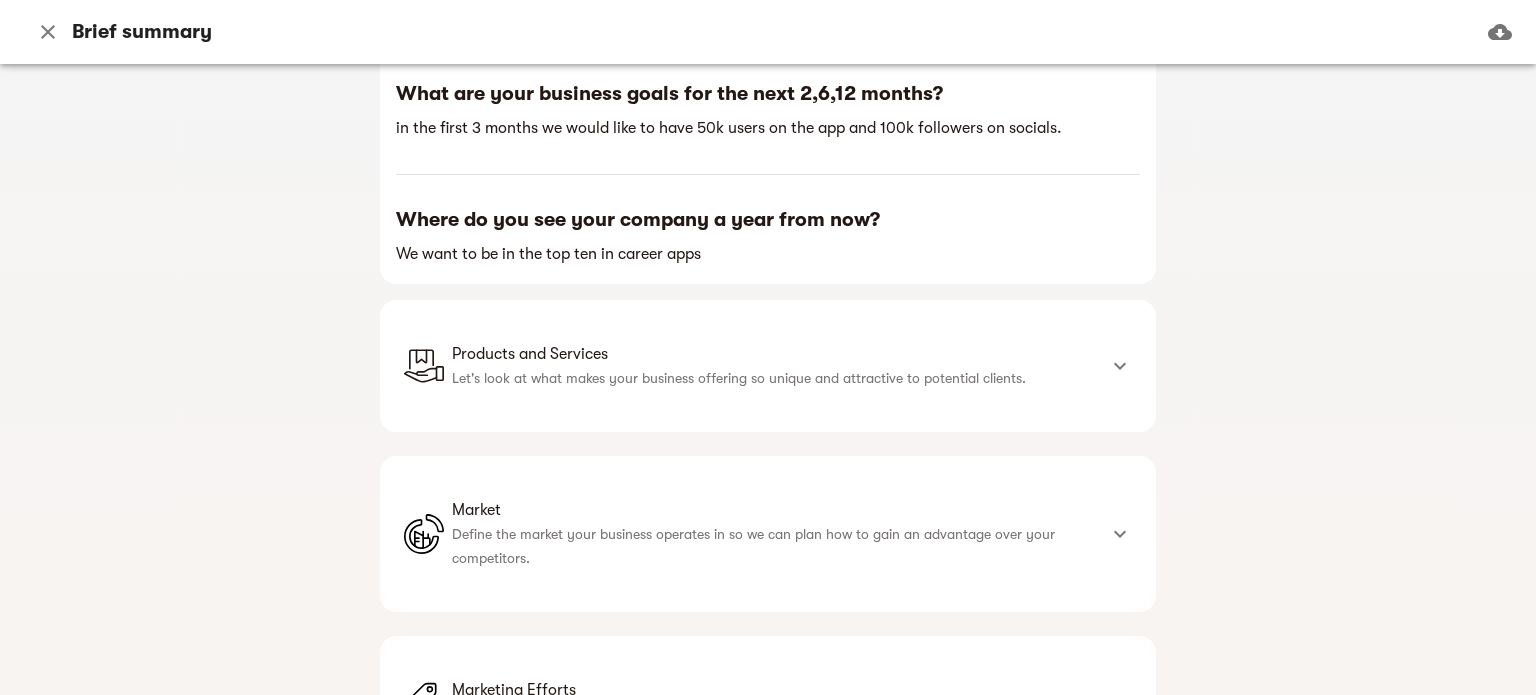 scroll, scrollTop: 1400, scrollLeft: 0, axis: vertical 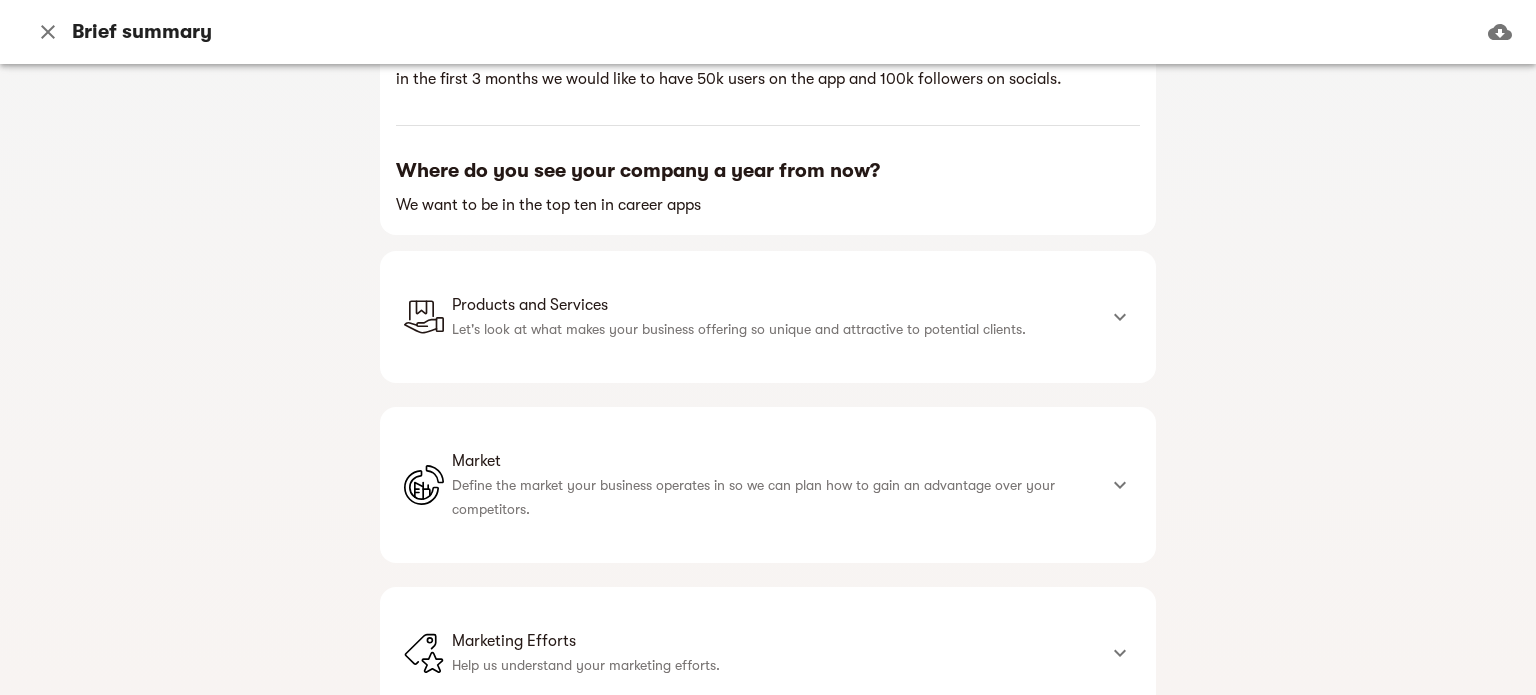 click on "Products and Services Let's look at what makes your business offering so unique and attractive to potential clients." at bounding box center [768, 317] 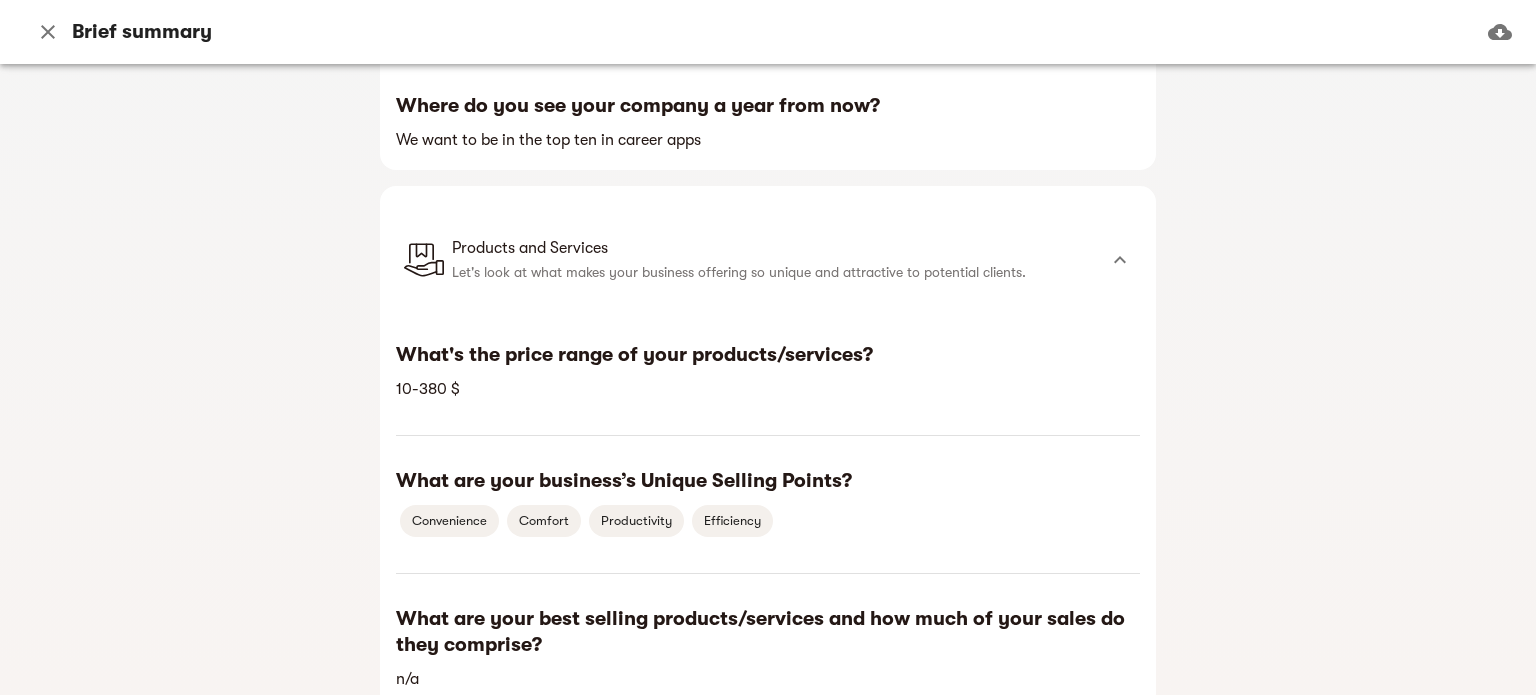 scroll, scrollTop: 1500, scrollLeft: 0, axis: vertical 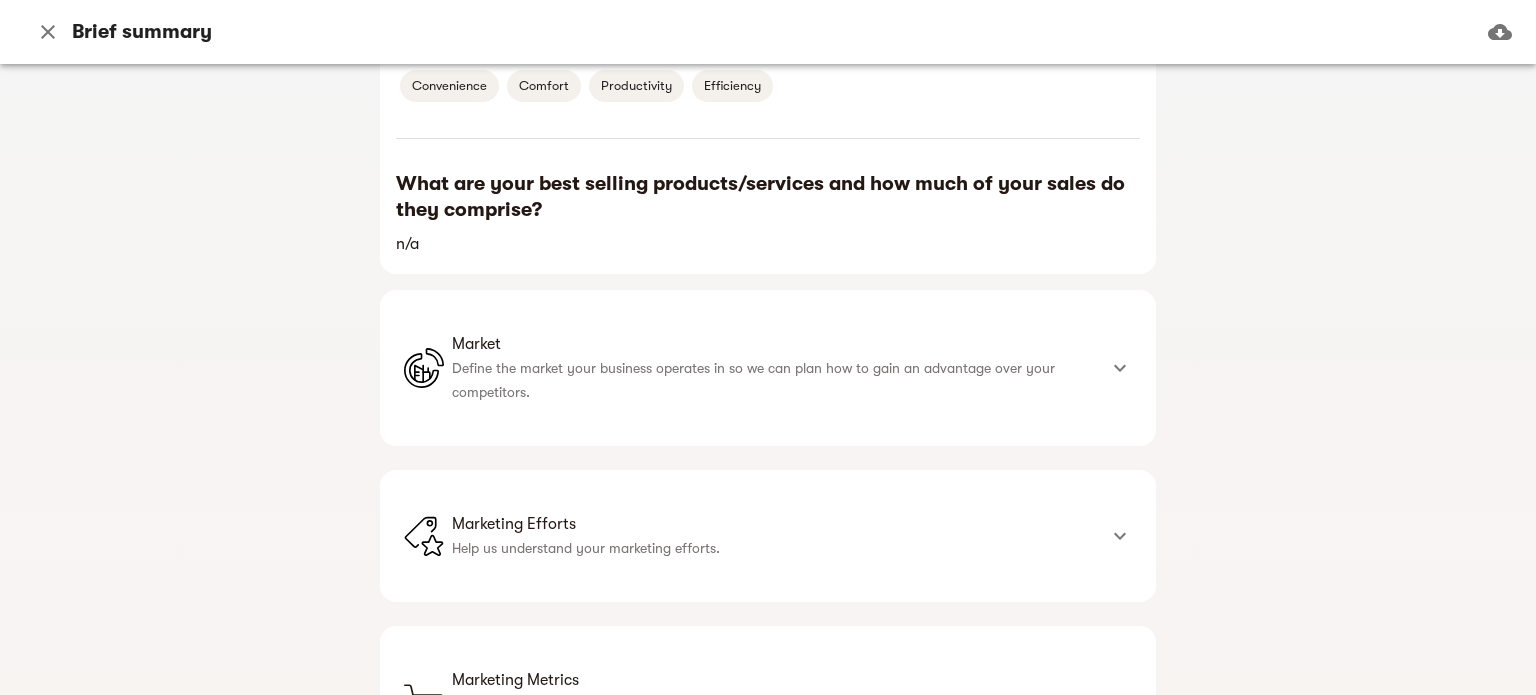 click on "Define the market your business operates in so we can plan how to gain an advantage over your competitors." at bounding box center (774, 380) 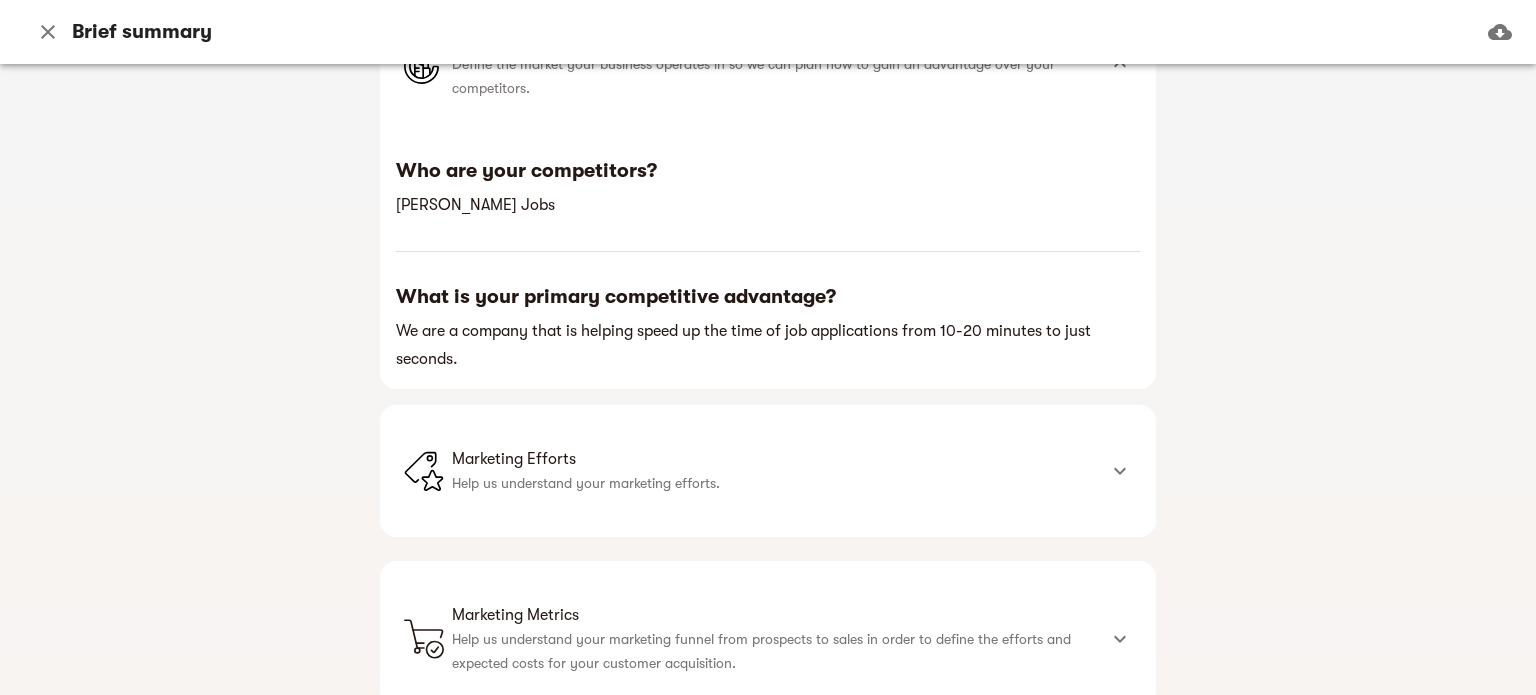scroll, scrollTop: 2300, scrollLeft: 0, axis: vertical 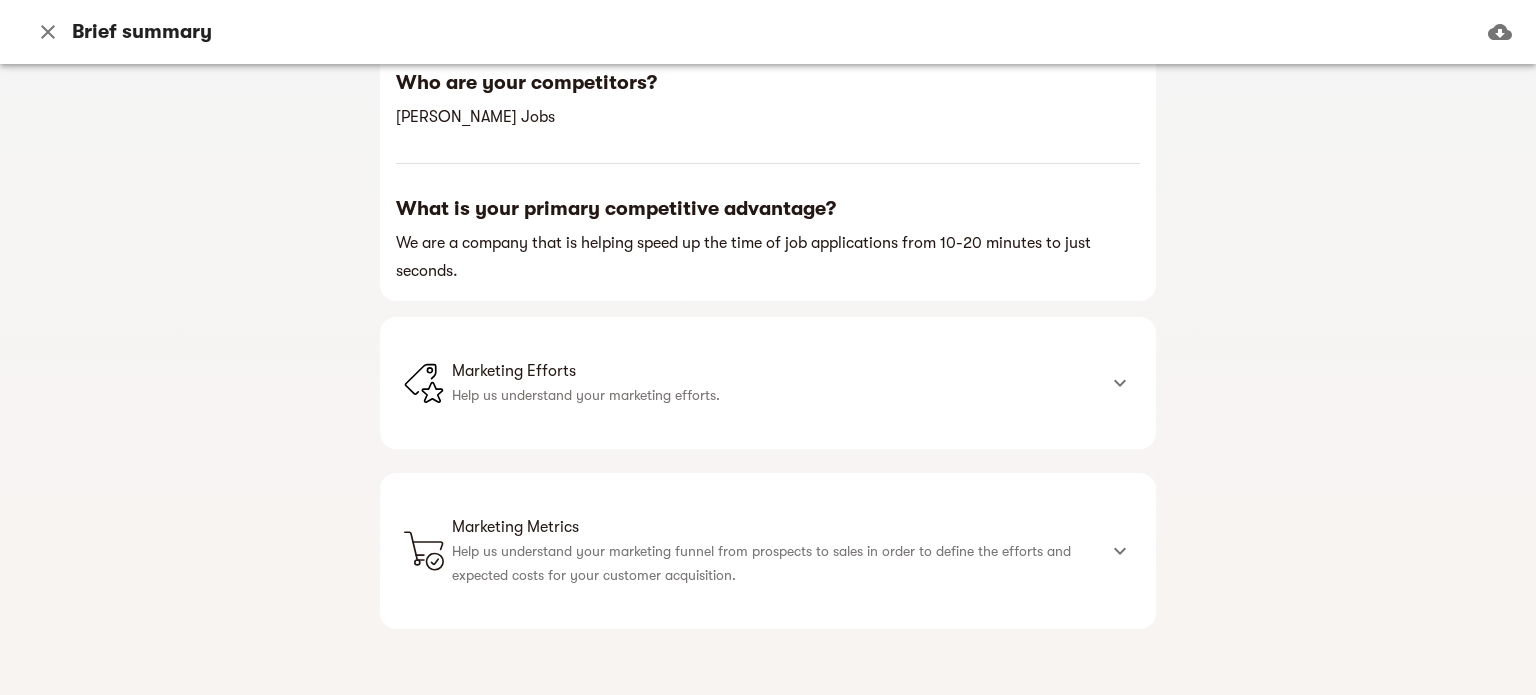 click on "Marketing Efforts" at bounding box center [774, 371] 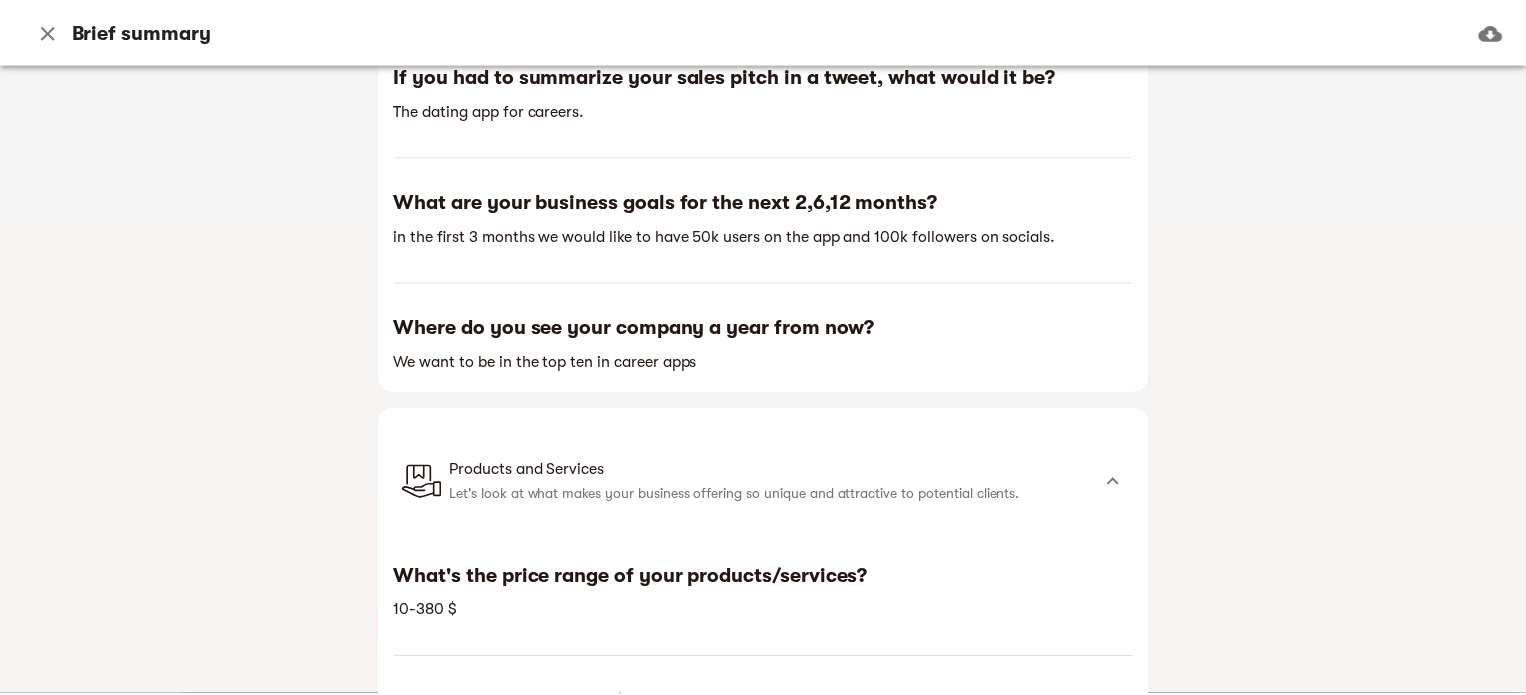 scroll, scrollTop: 0, scrollLeft: 0, axis: both 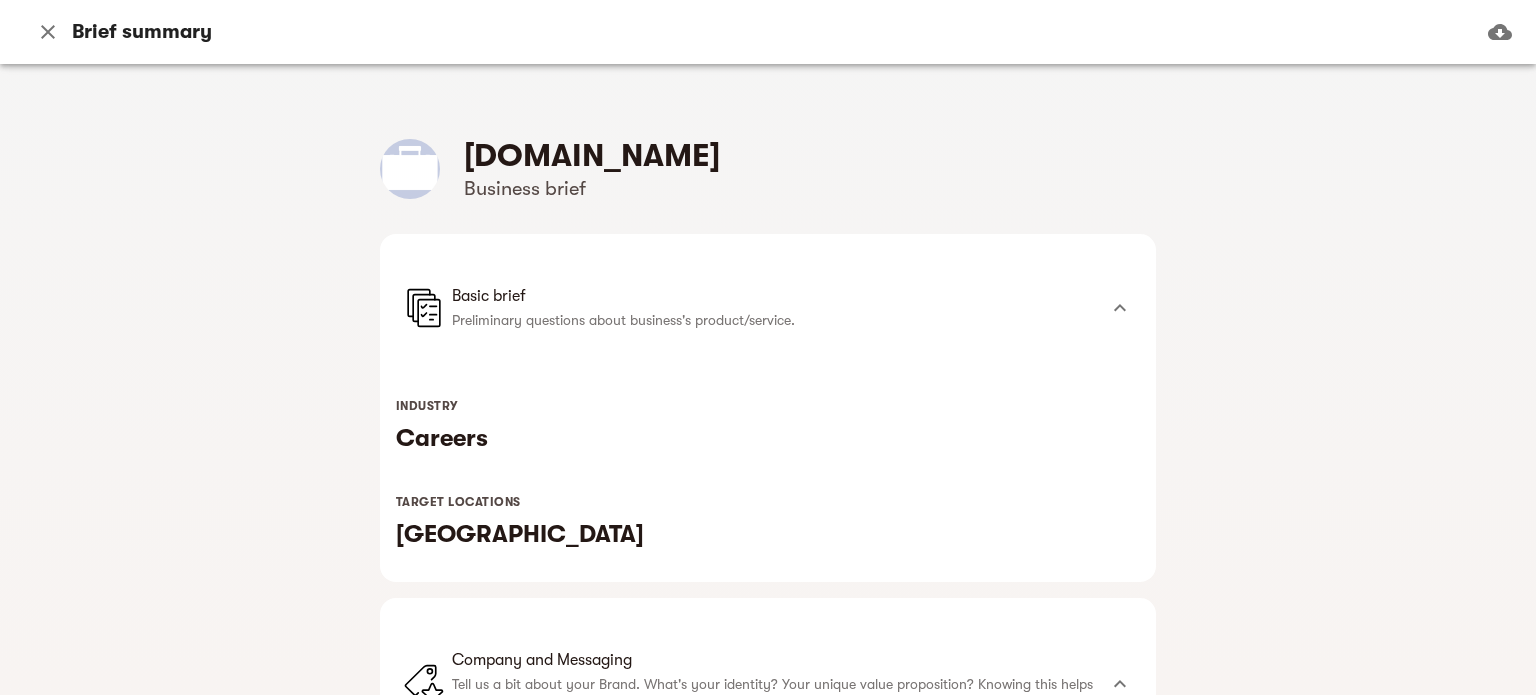 click 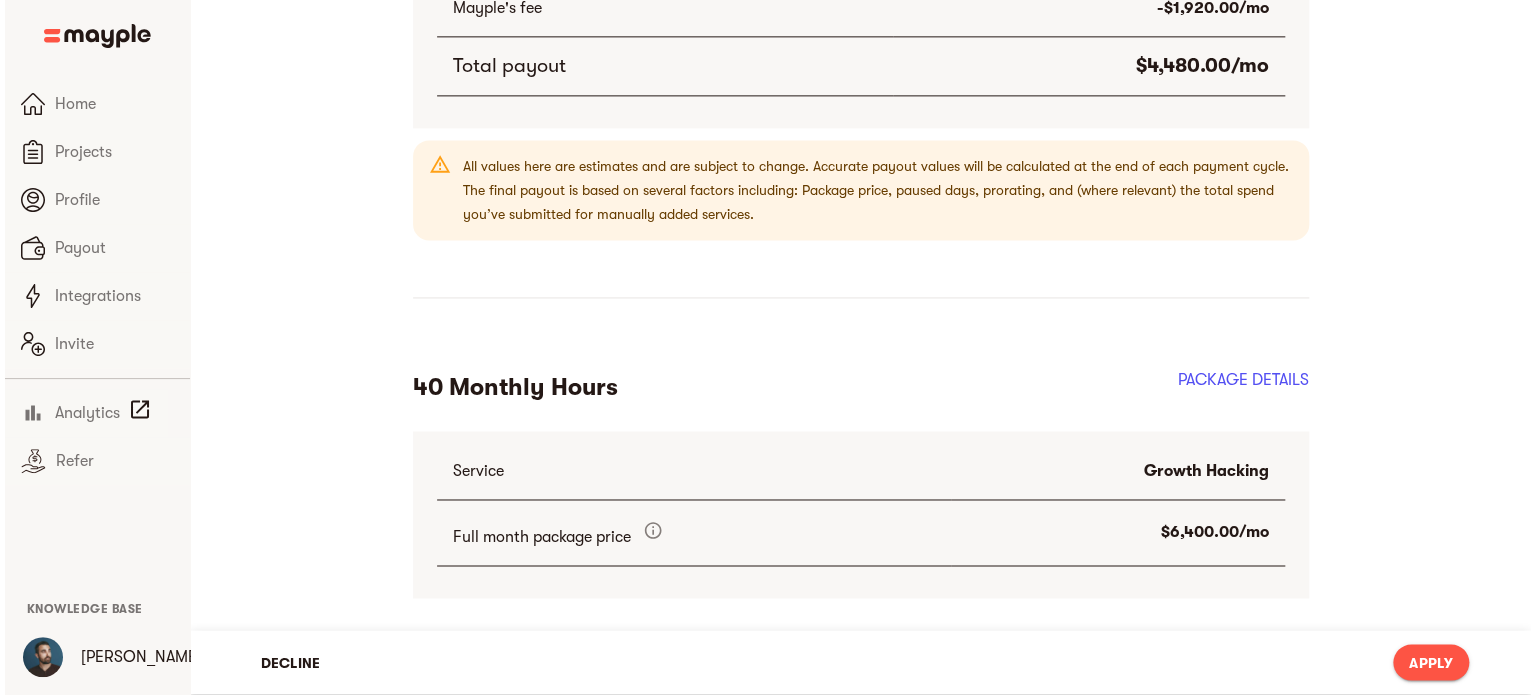 scroll, scrollTop: 1363, scrollLeft: 0, axis: vertical 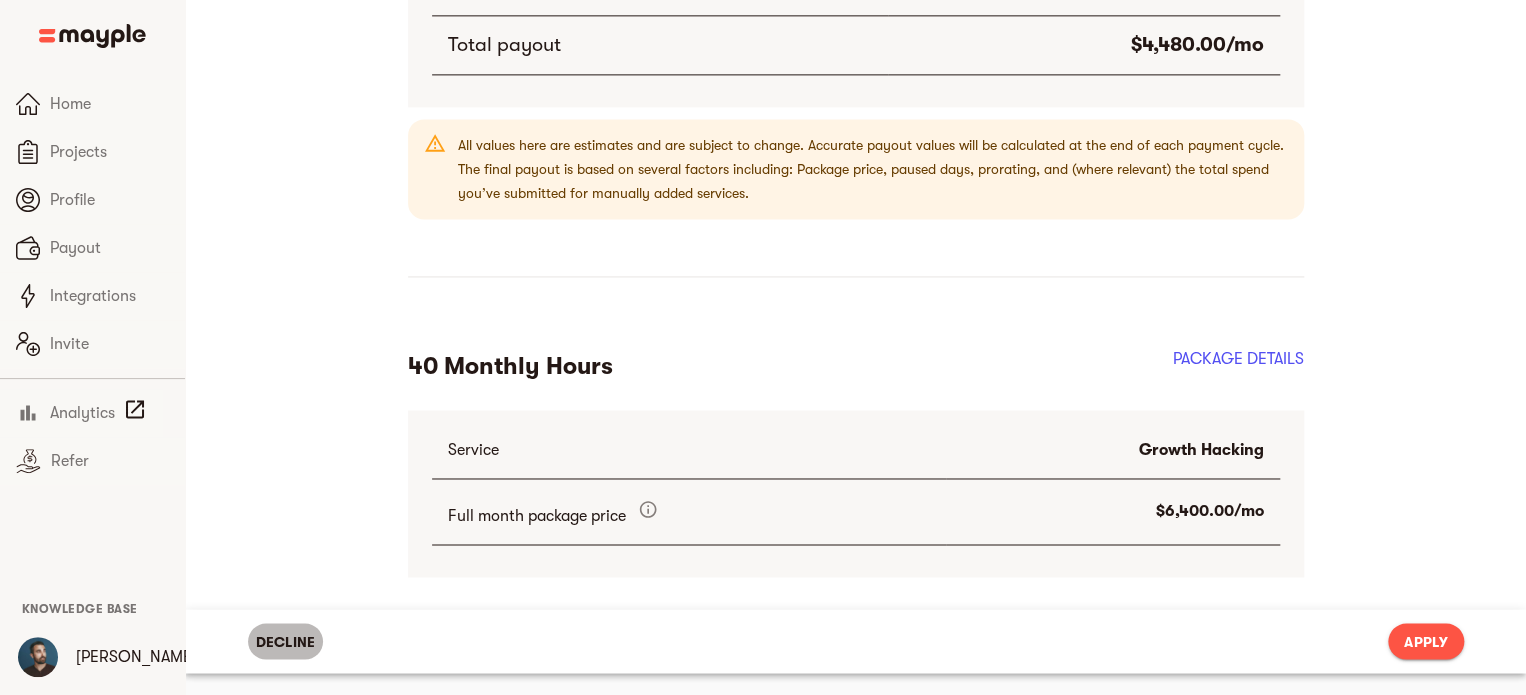 click on "Decline" at bounding box center (286, 641) 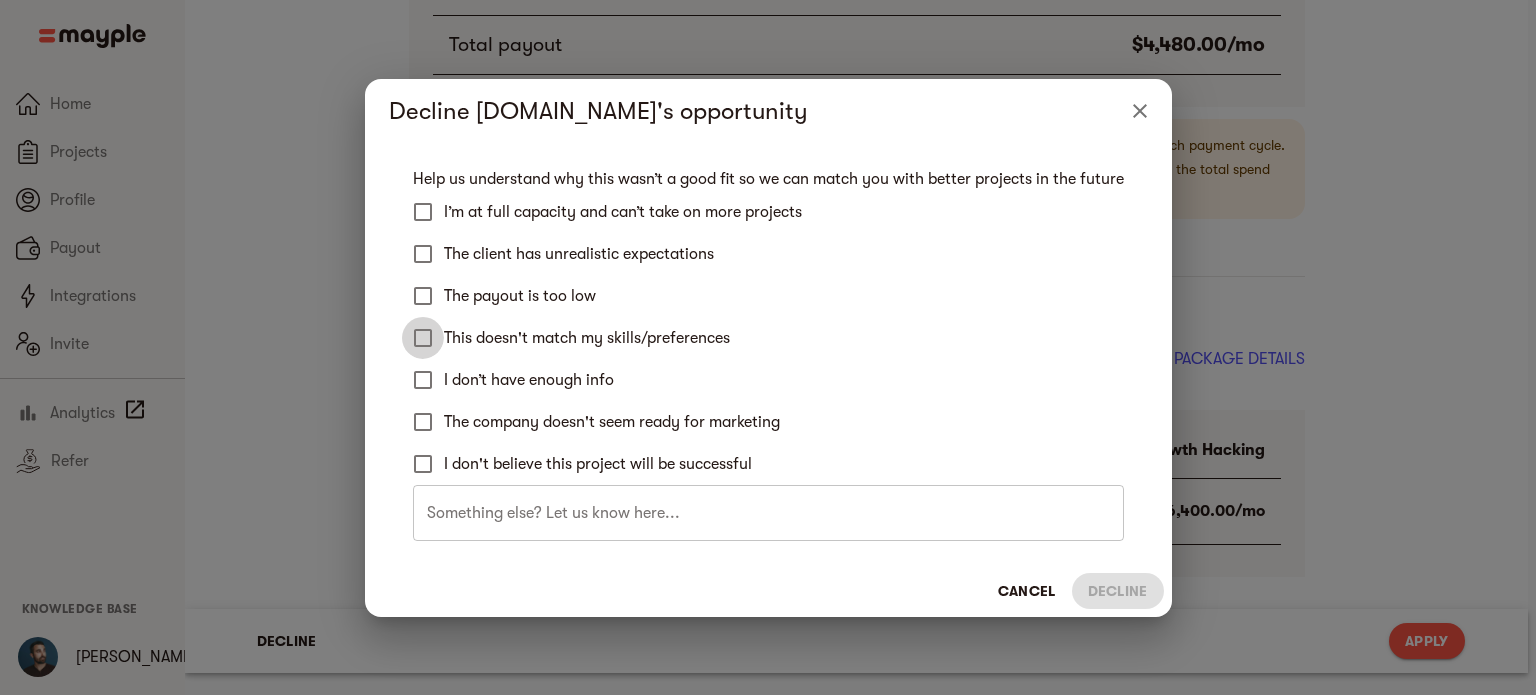 click on "This doesn't match my skills/preferences" at bounding box center [423, 338] 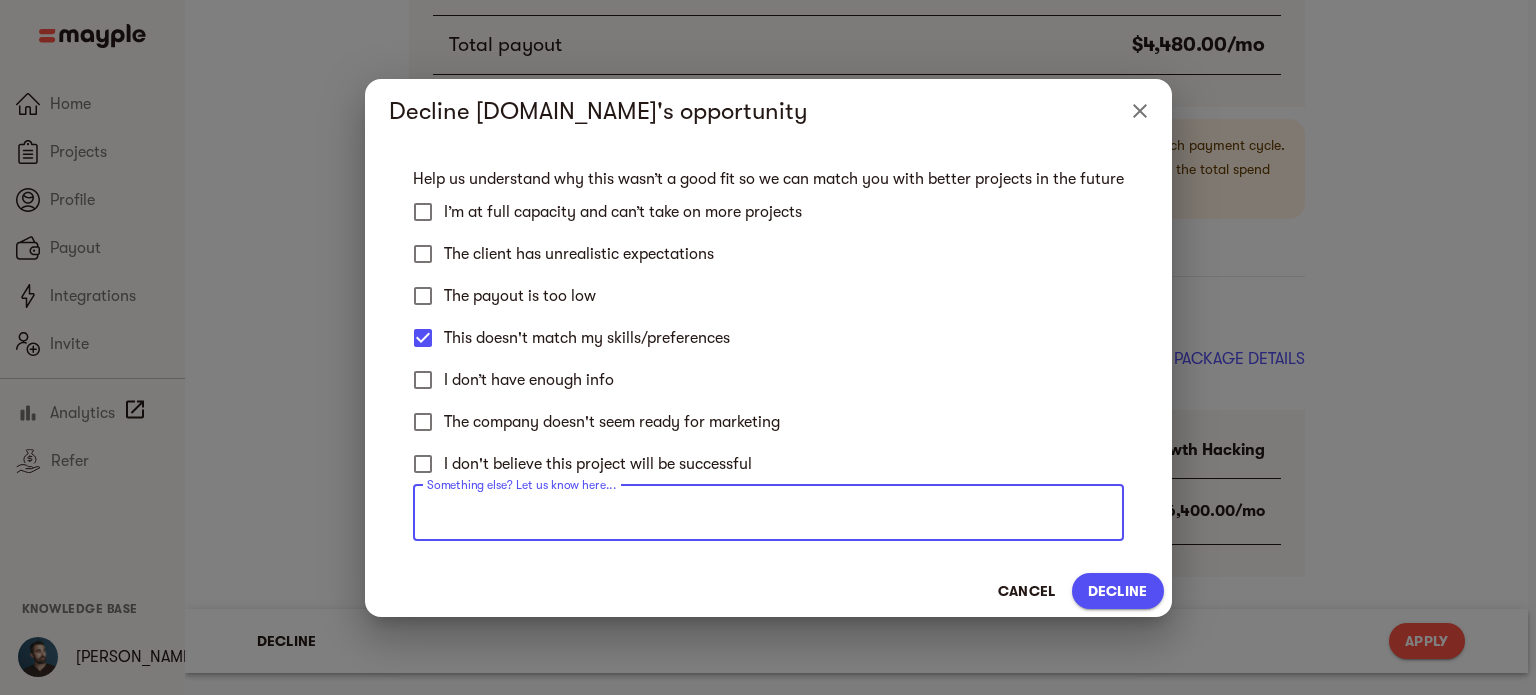 click at bounding box center (768, 513) 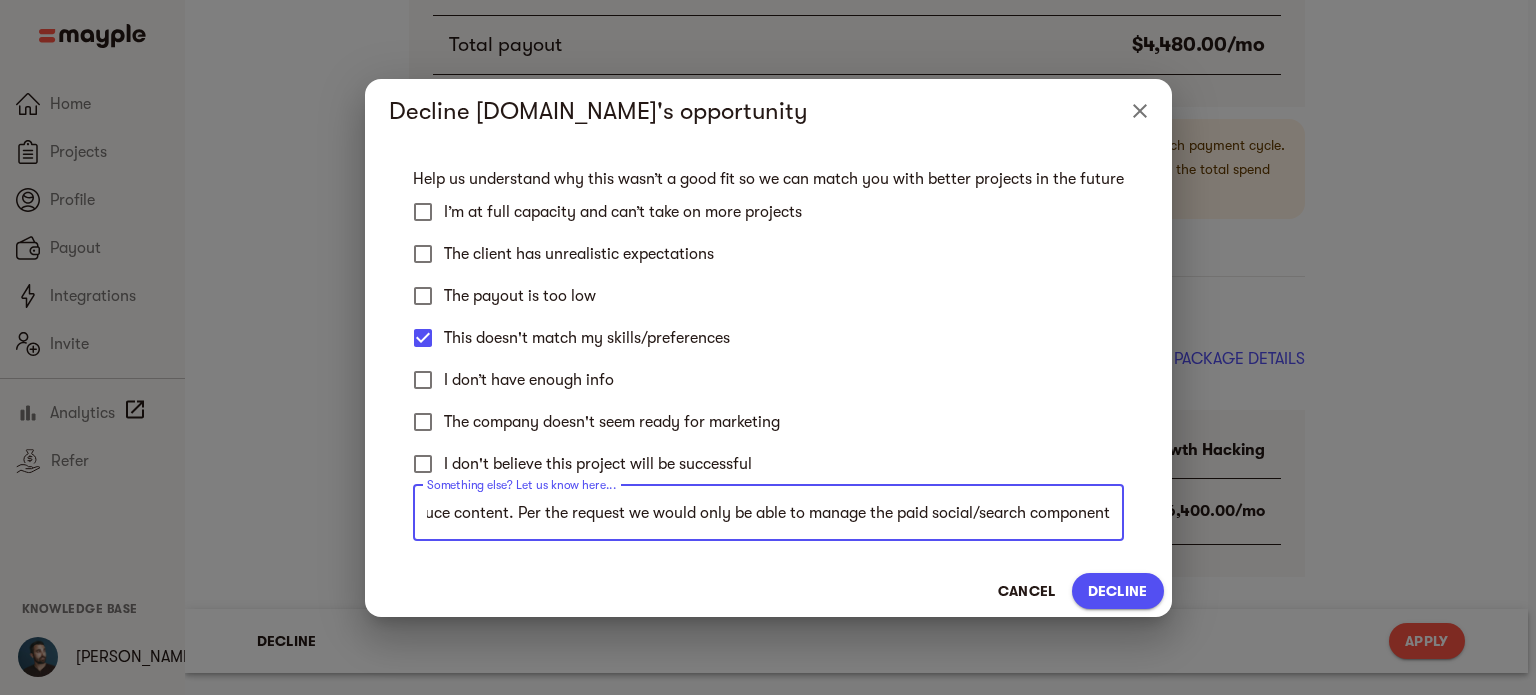 scroll, scrollTop: 0, scrollLeft: 340, axis: horizontal 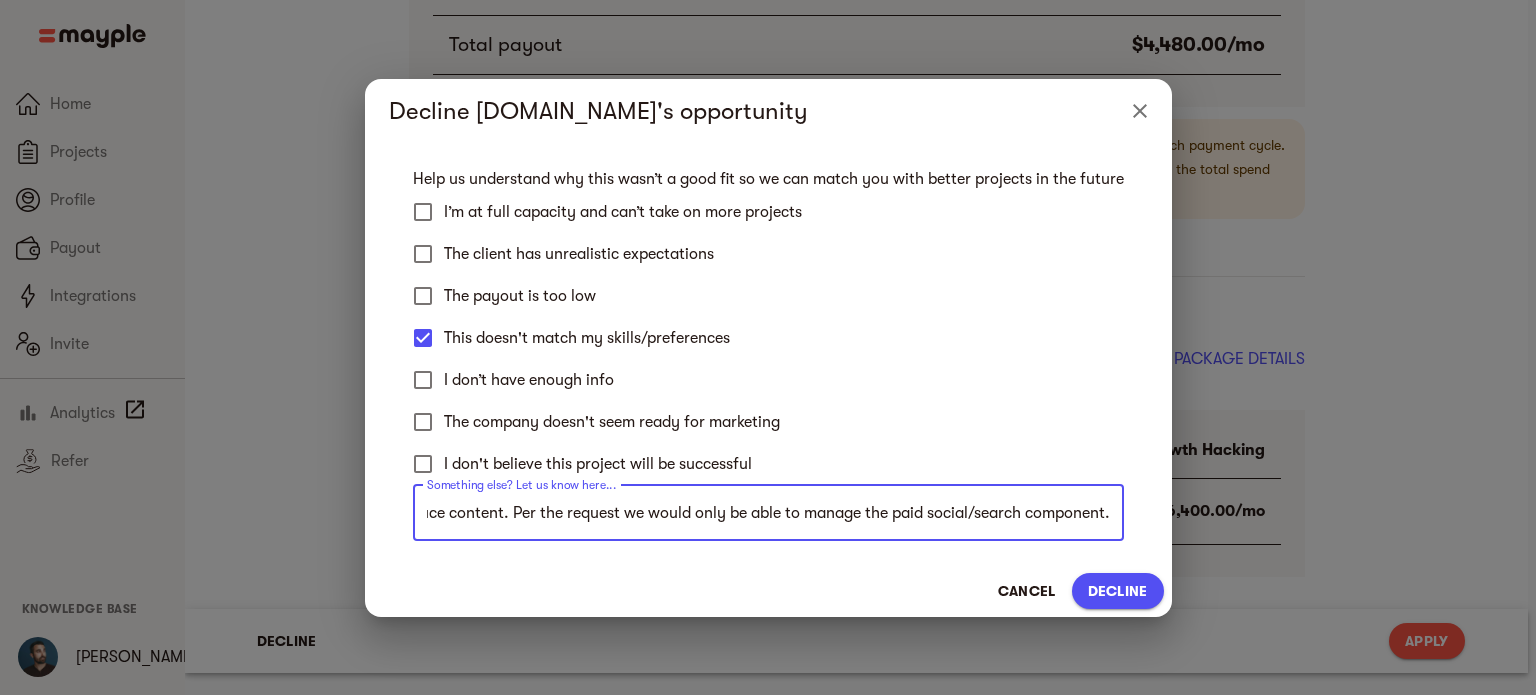click on "We do not manage influencers or directly produce content. Per the request we would only be able to manage the paid social/search component." at bounding box center [768, 513] 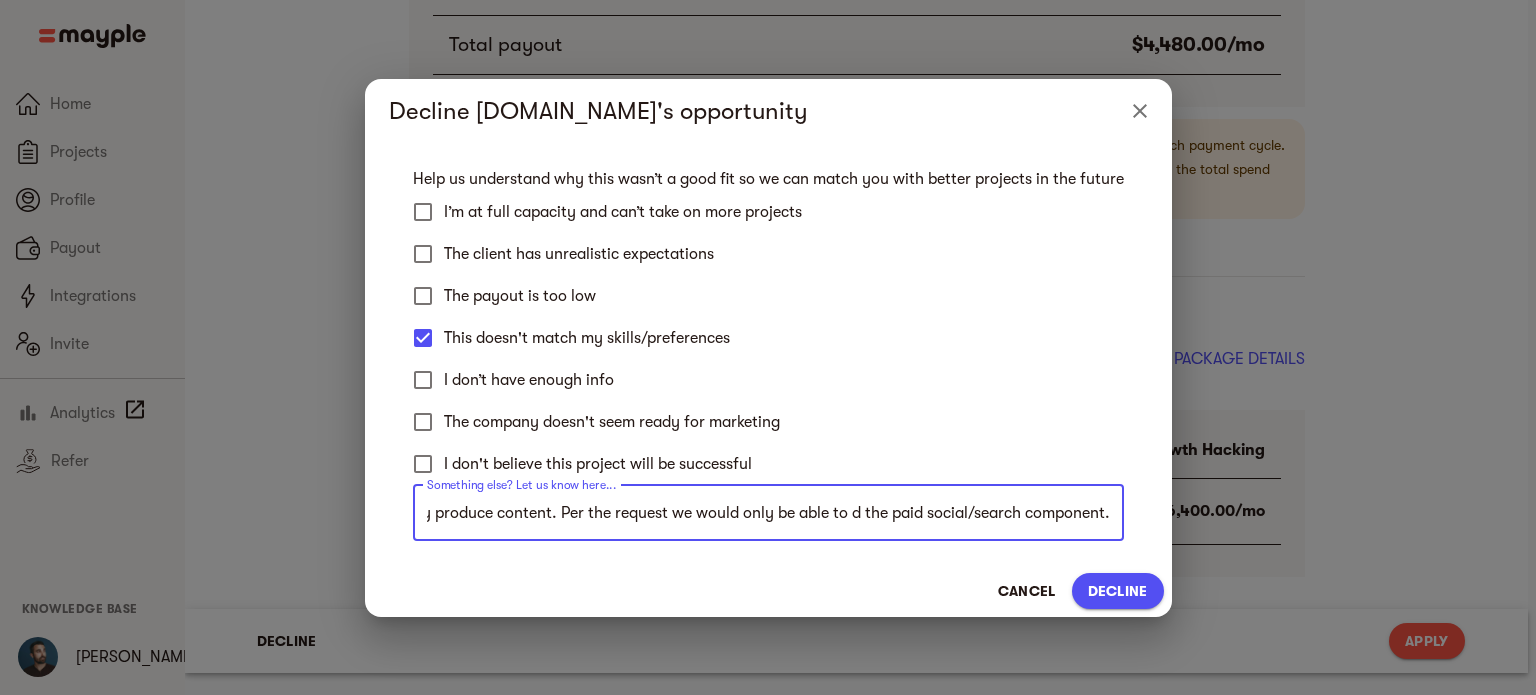 scroll, scrollTop: 0, scrollLeft: 292, axis: horizontal 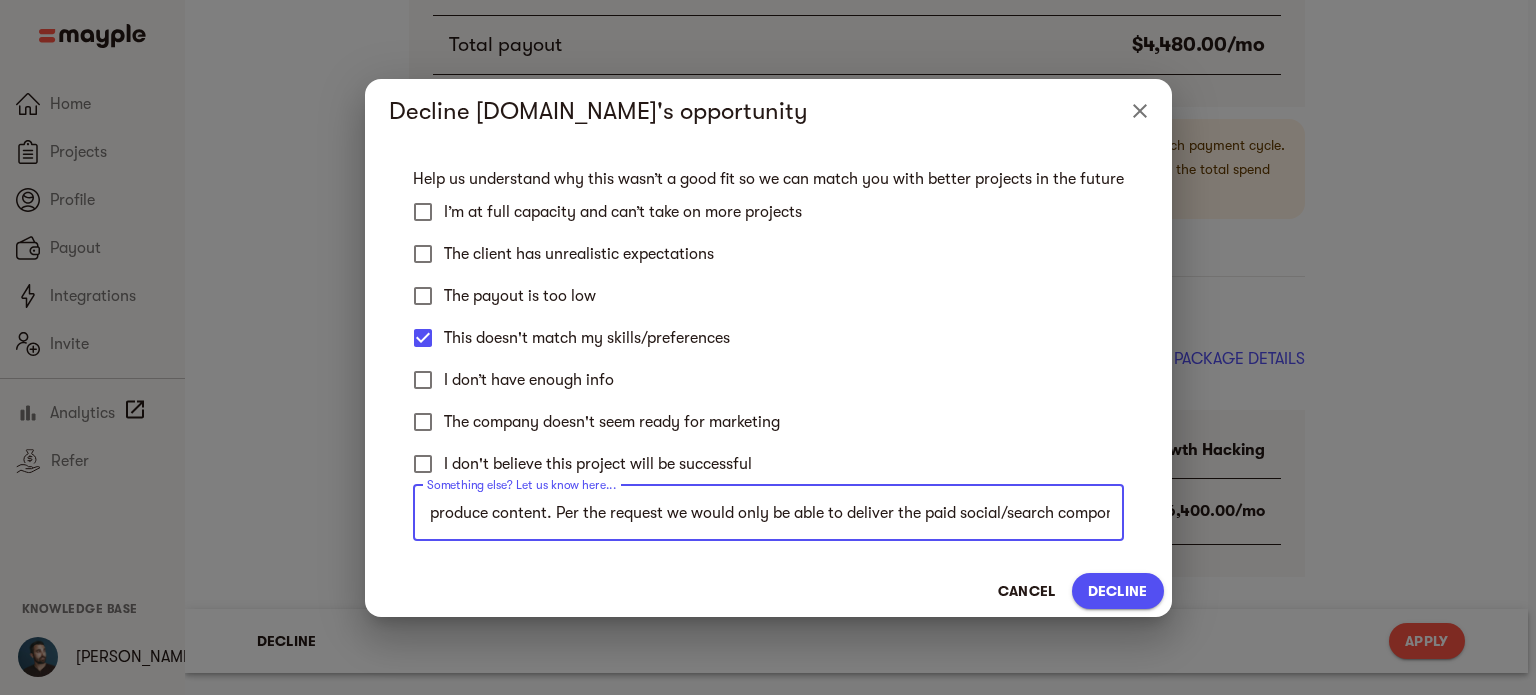 type on "We do not manage influencers or directly produce content. Per the request we would only be able to deliver the paid social/search component." 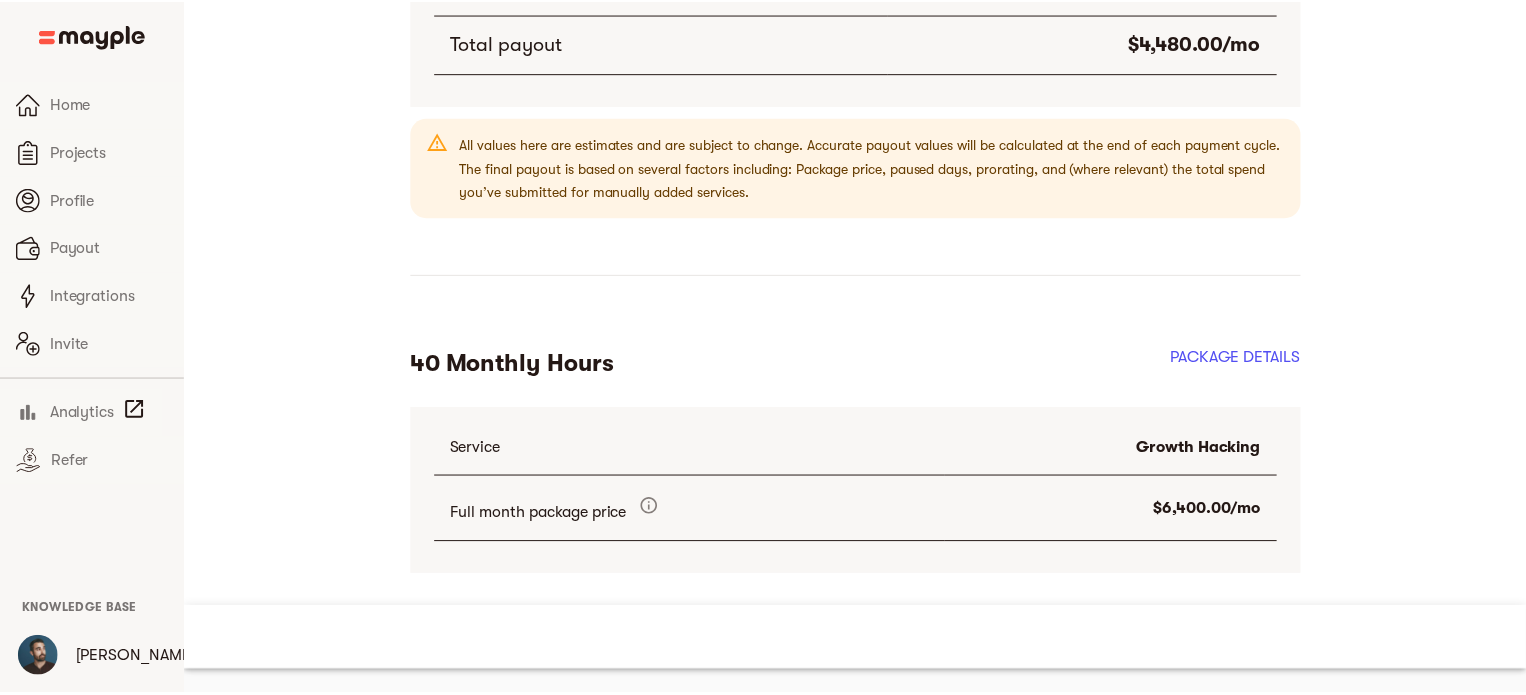 scroll, scrollTop: 976, scrollLeft: 0, axis: vertical 